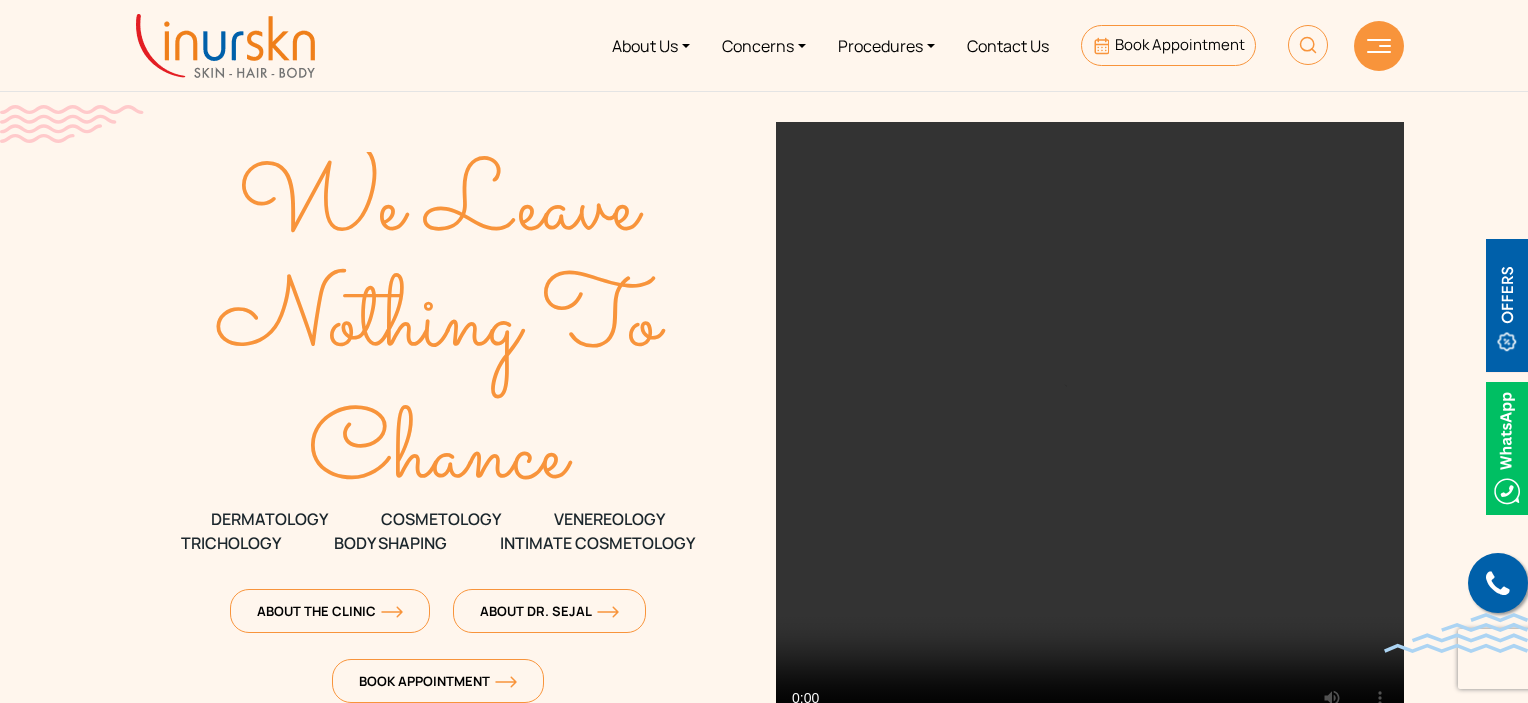 scroll, scrollTop: 0, scrollLeft: 0, axis: both 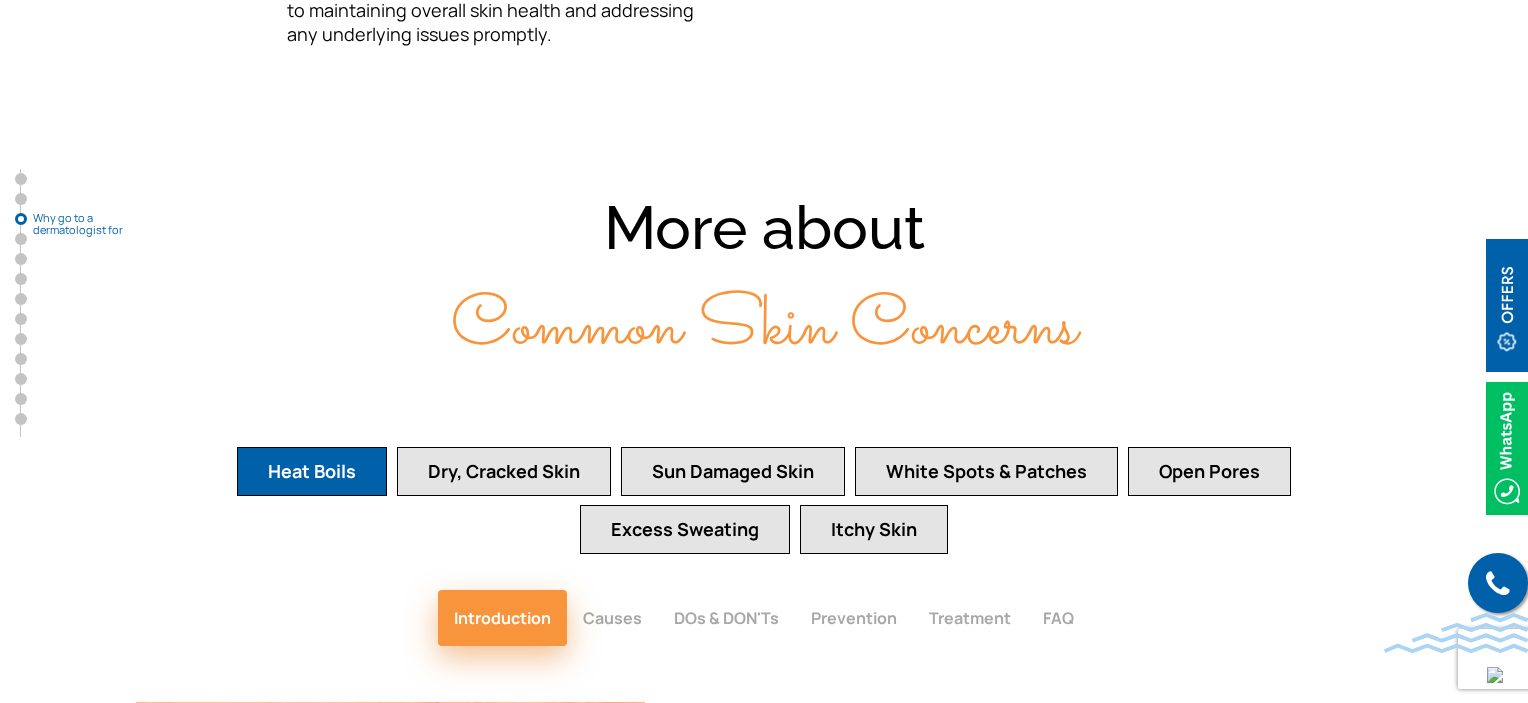 click on "Dry, Cracked Skin" at bounding box center [504, 471] 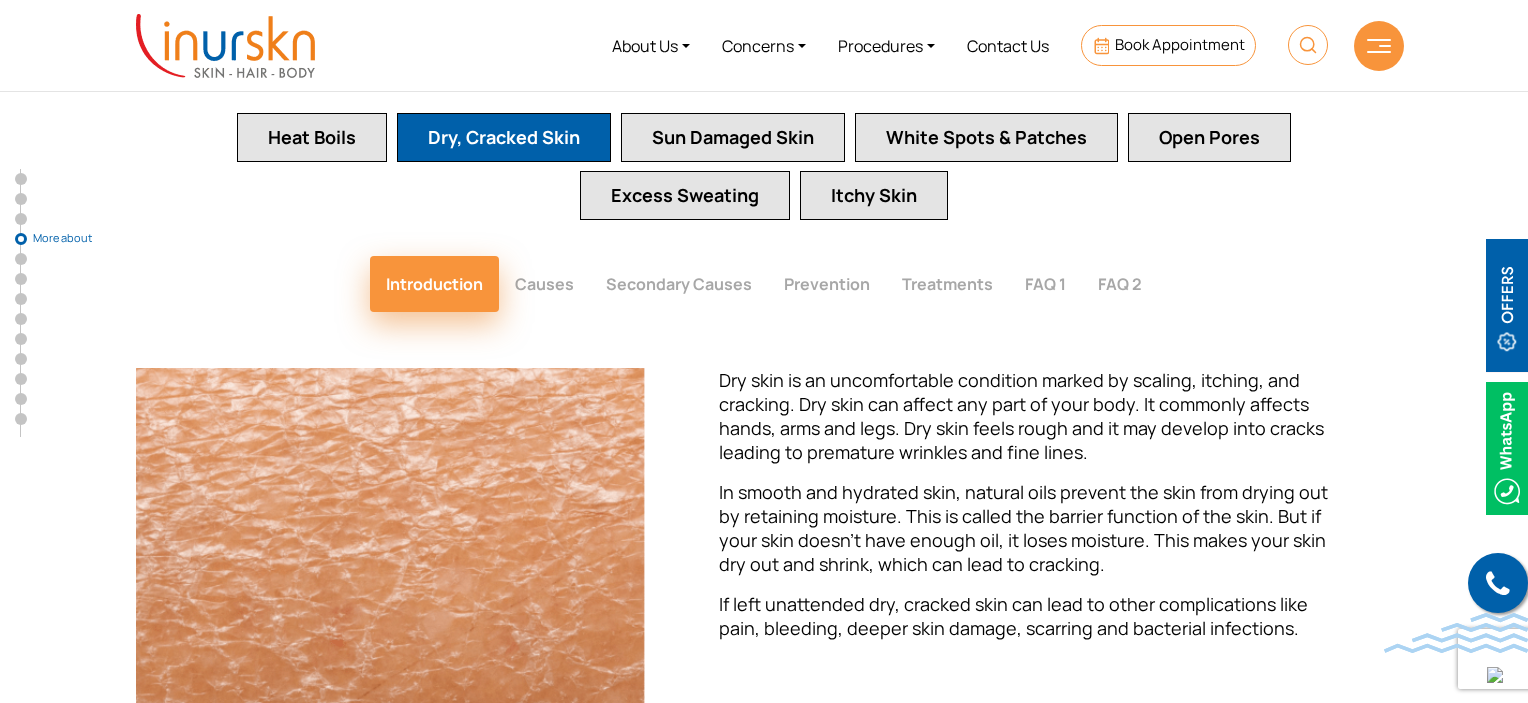 scroll, scrollTop: 2900, scrollLeft: 0, axis: vertical 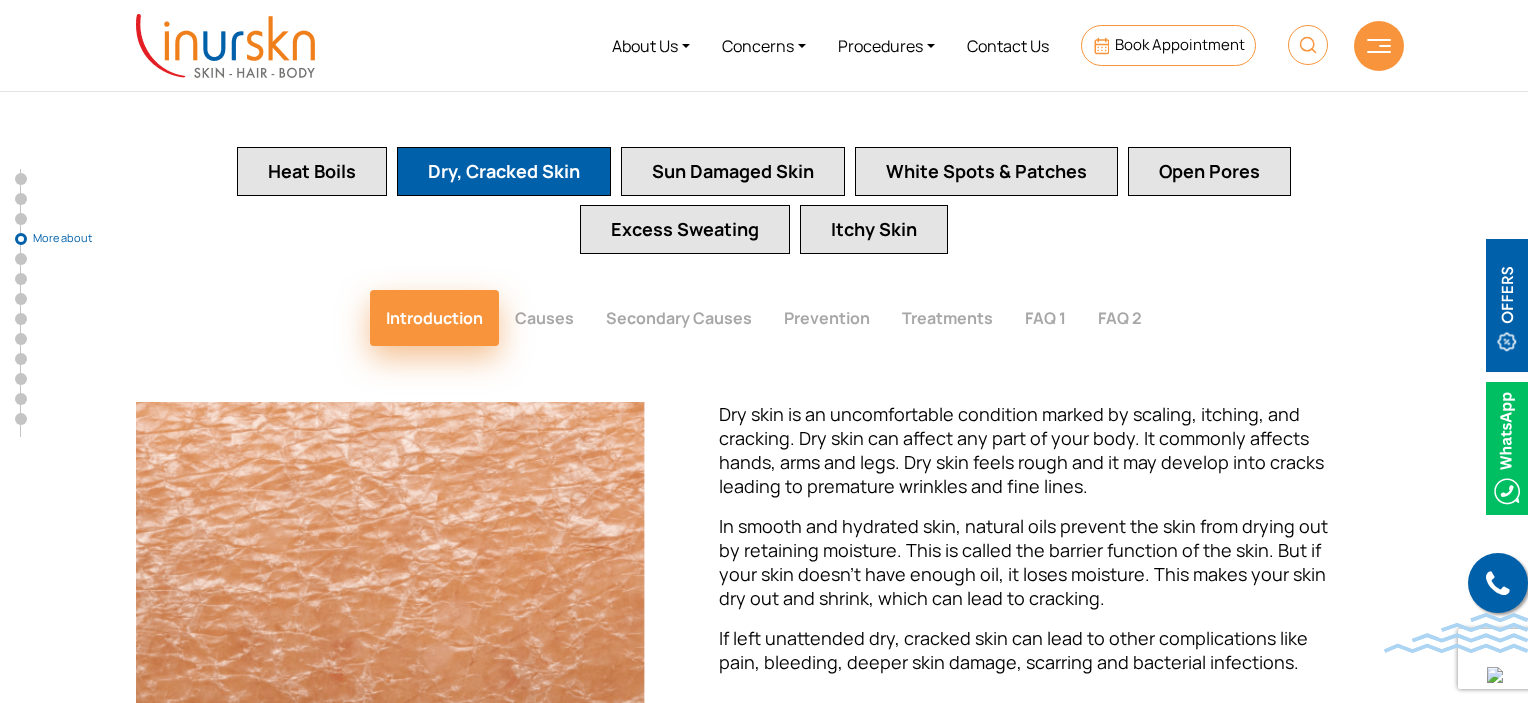click on "Heat Boils" at bounding box center [312, 171] 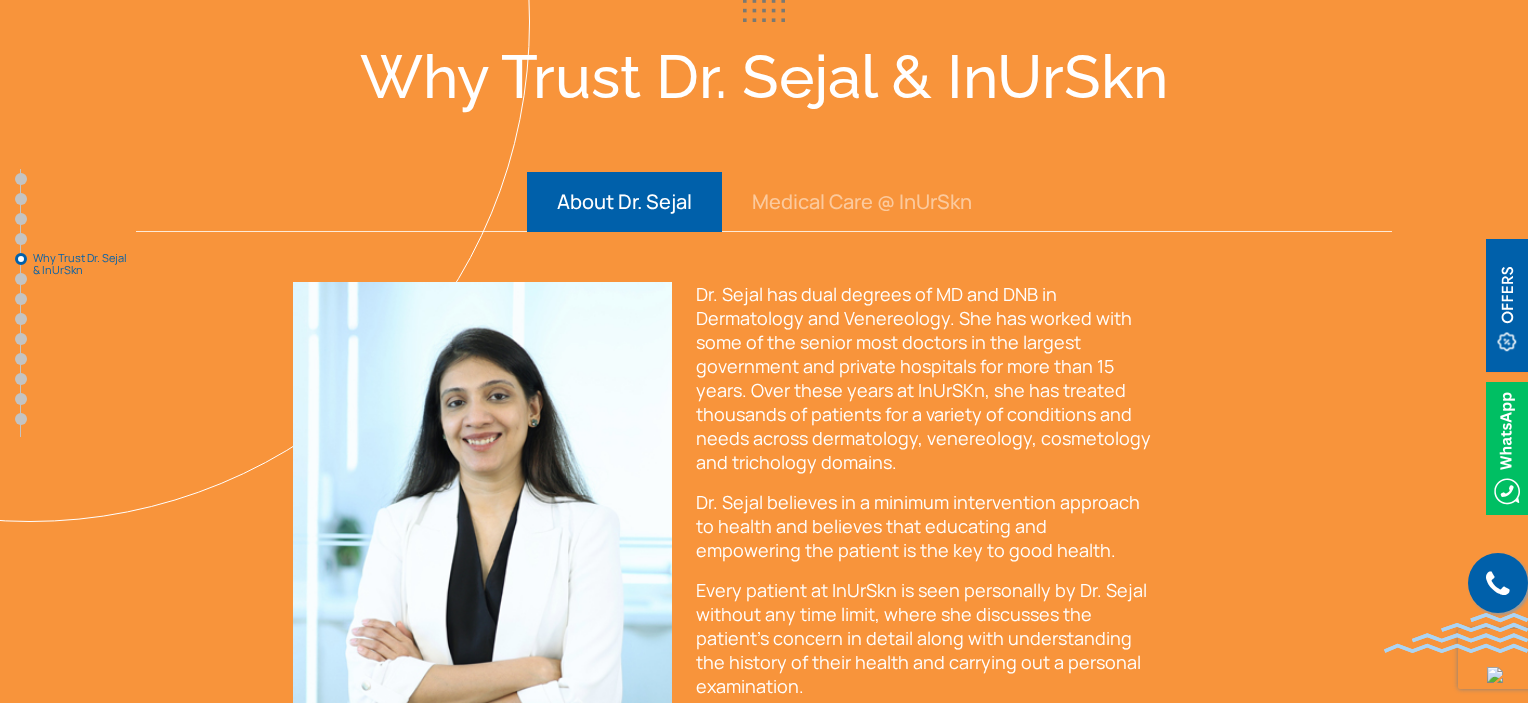 scroll, scrollTop: 4300, scrollLeft: 0, axis: vertical 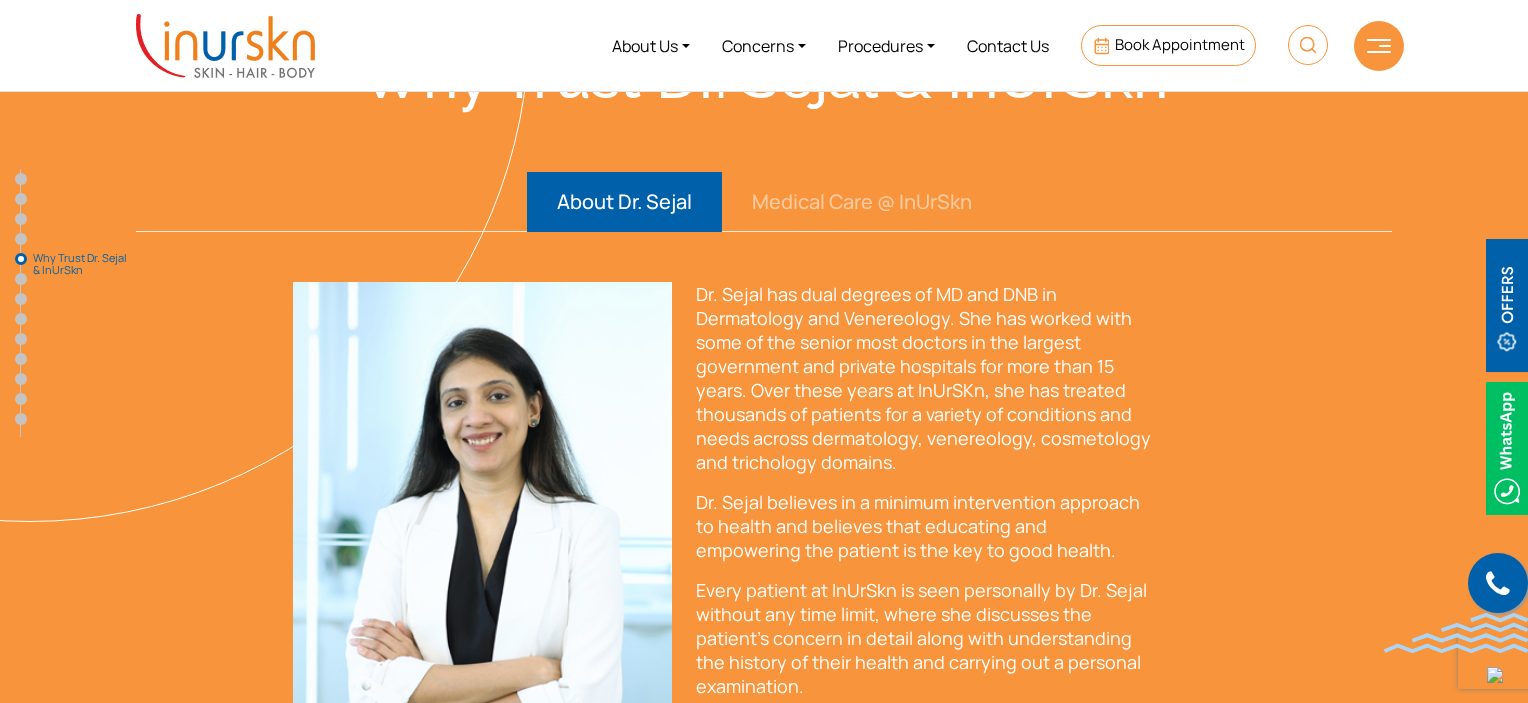 click on "Medical Care @ InUrSkn" at bounding box center (862, 202) 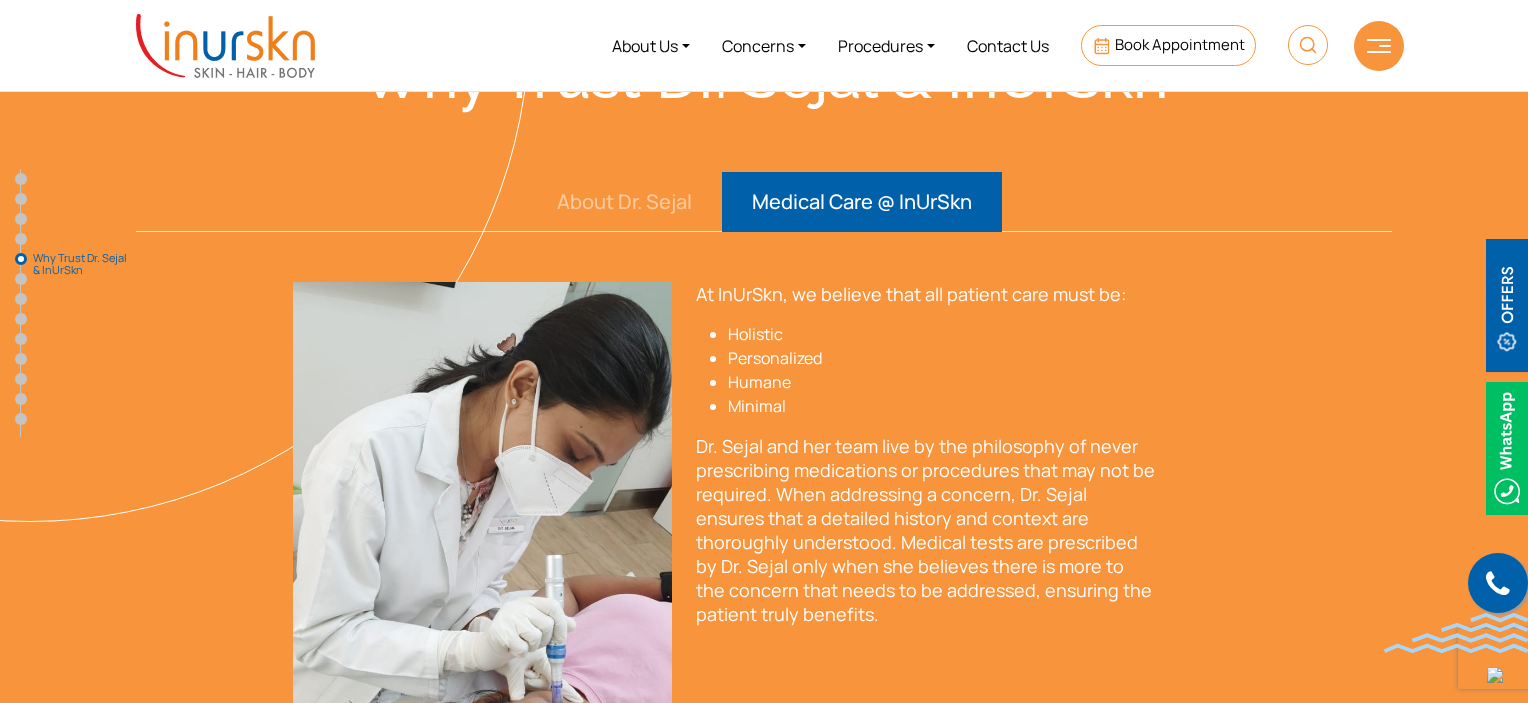 click on "About Dr. Sejal" at bounding box center (624, 202) 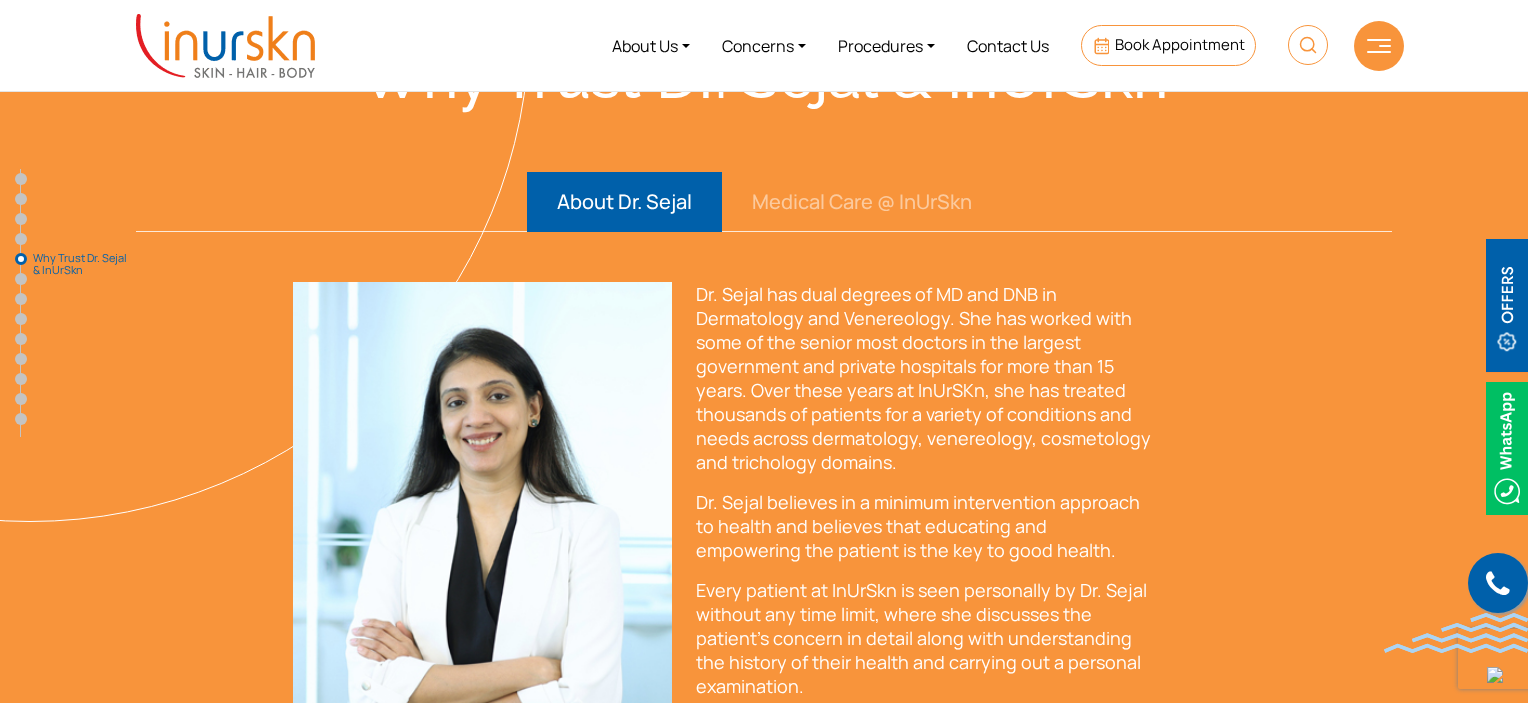 click on "Medical Care @ InUrSkn" at bounding box center [862, 202] 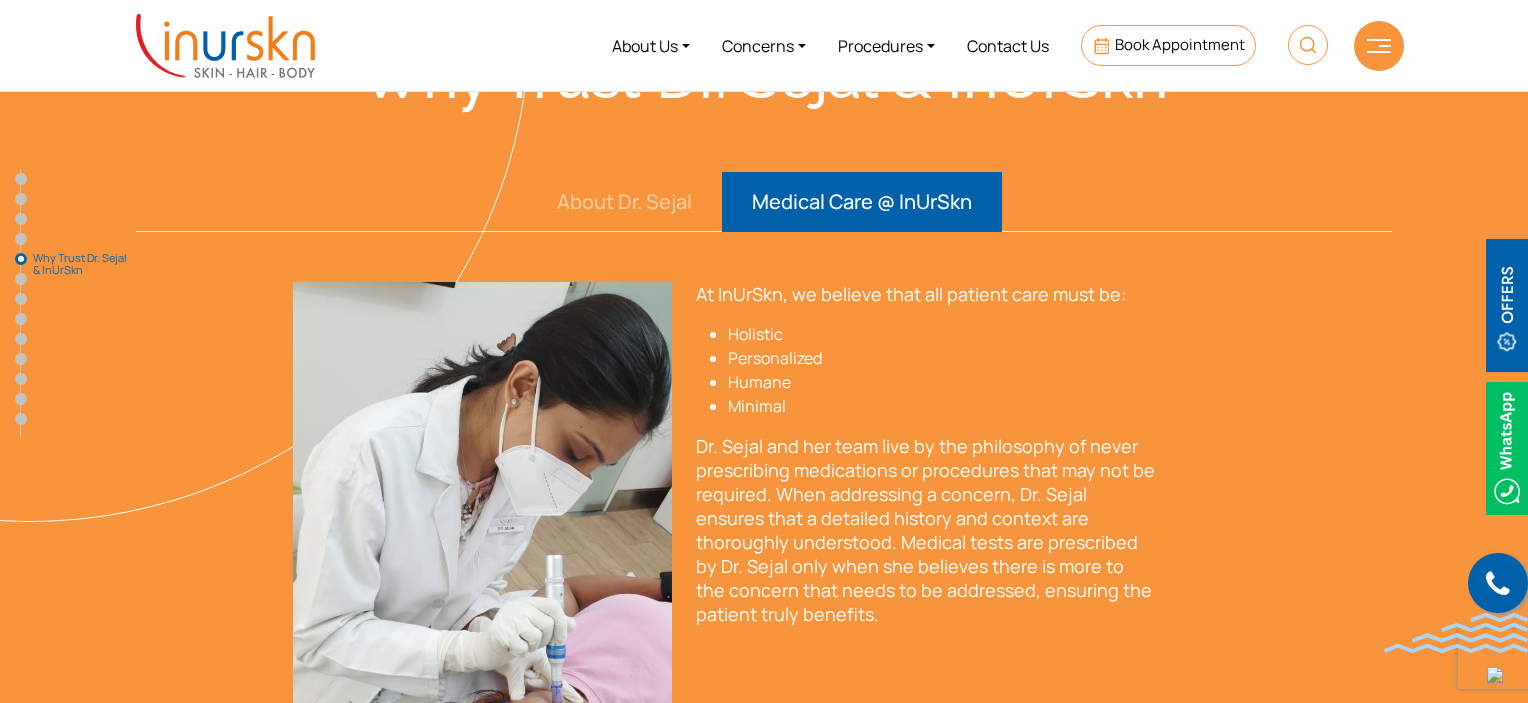 click on "About Dr. Sejal" at bounding box center (624, 202) 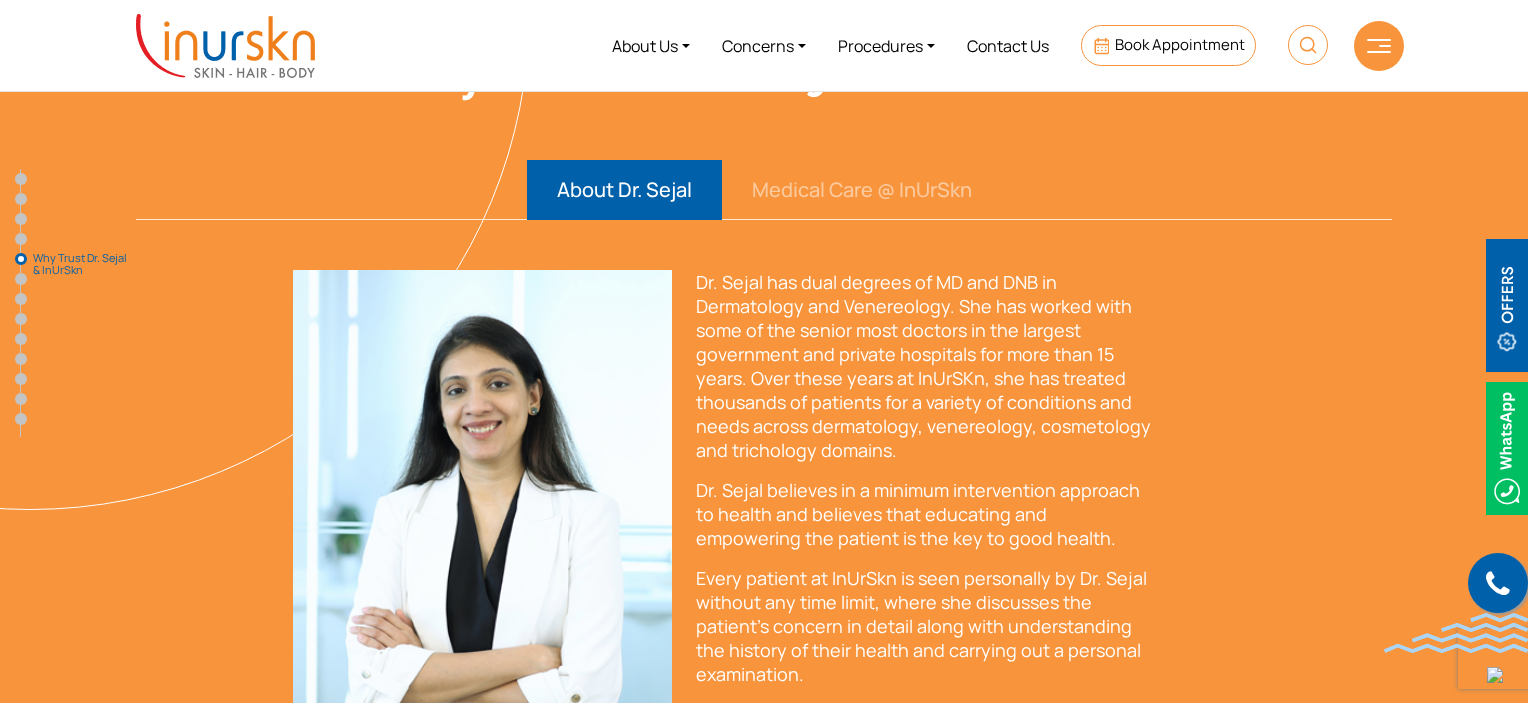 scroll, scrollTop: 3900, scrollLeft: 0, axis: vertical 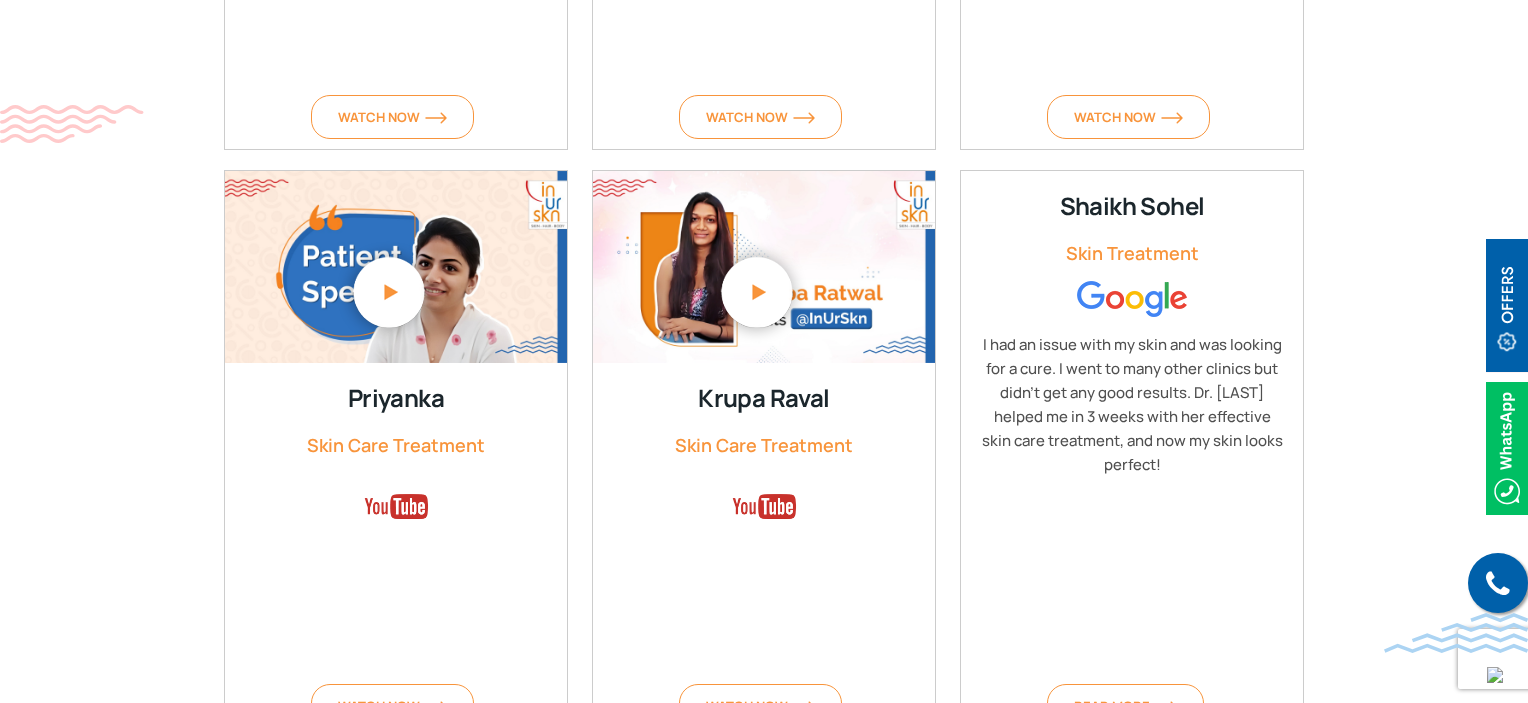 click on "[FIRST] [LAST]
Skin Treatment
I had an issue with my skin and was looking for a cure. I went to many other clinics but didn't get any good results. Dr. [LAST] helped me in 3 weeks with her effective skin care treatment, and now my skin looks perfect!
Read More
[FIRST] [LAST]
Skin Treatment
I had an issue with my skin and was looking for a cure. I went to many other clinics but didn't get any good" at bounding box center (1132, 454) 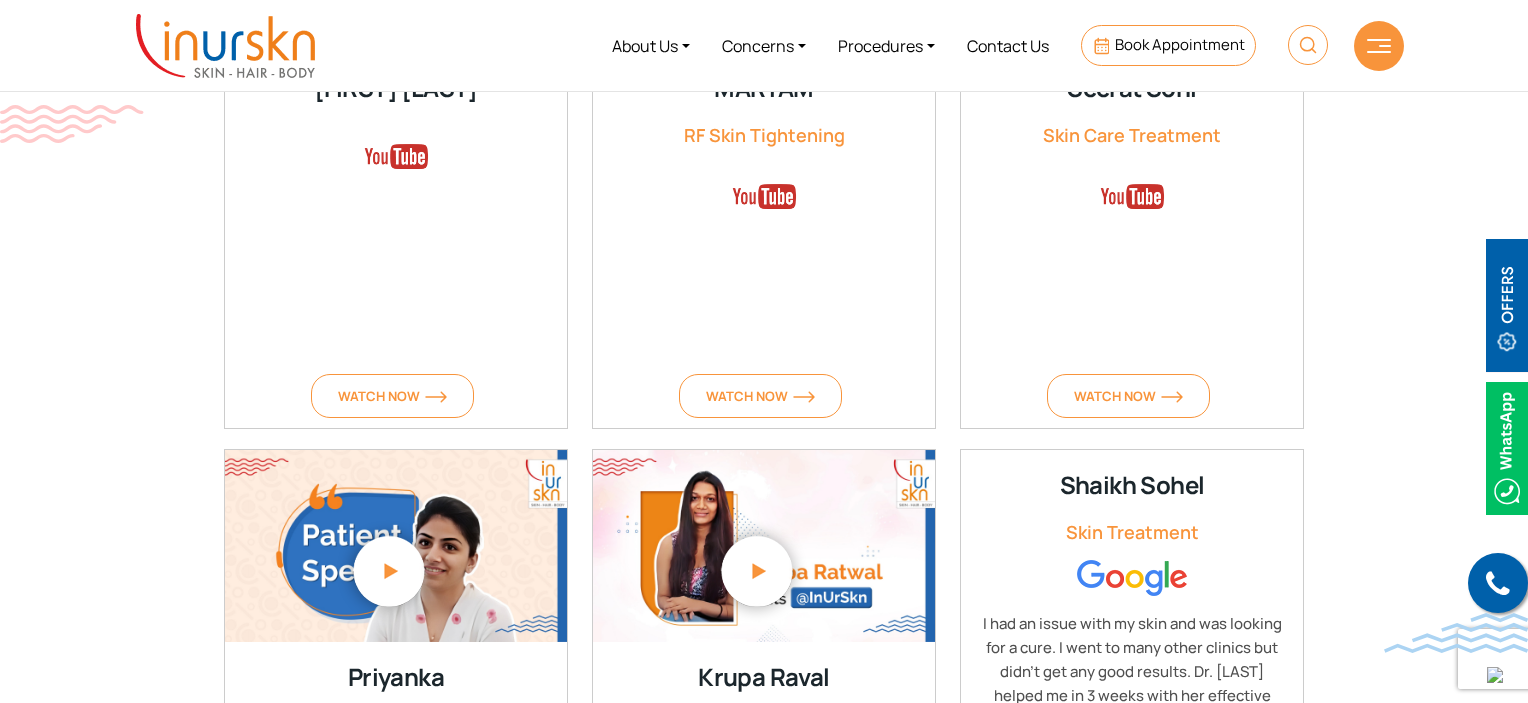 scroll, scrollTop: 1068, scrollLeft: 0, axis: vertical 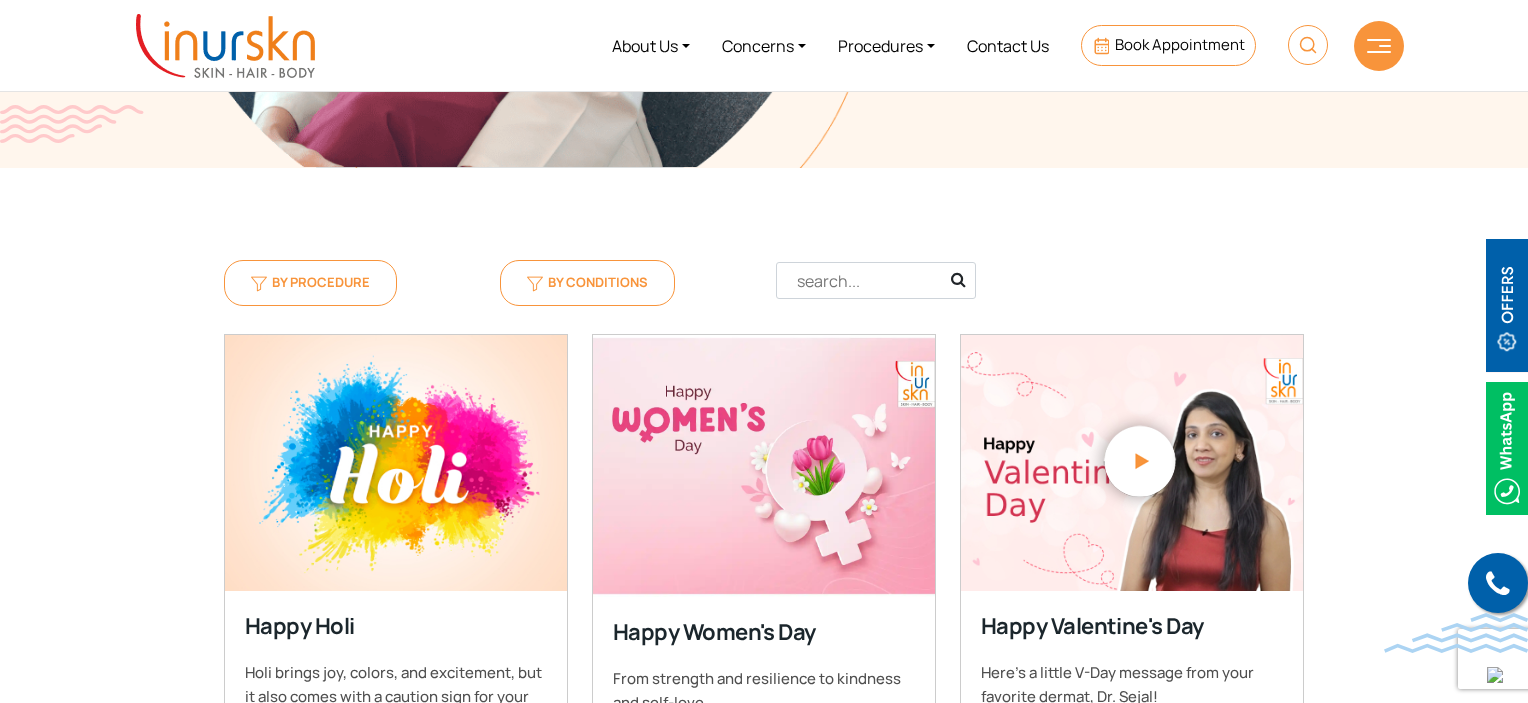 click at bounding box center (1379, 46) 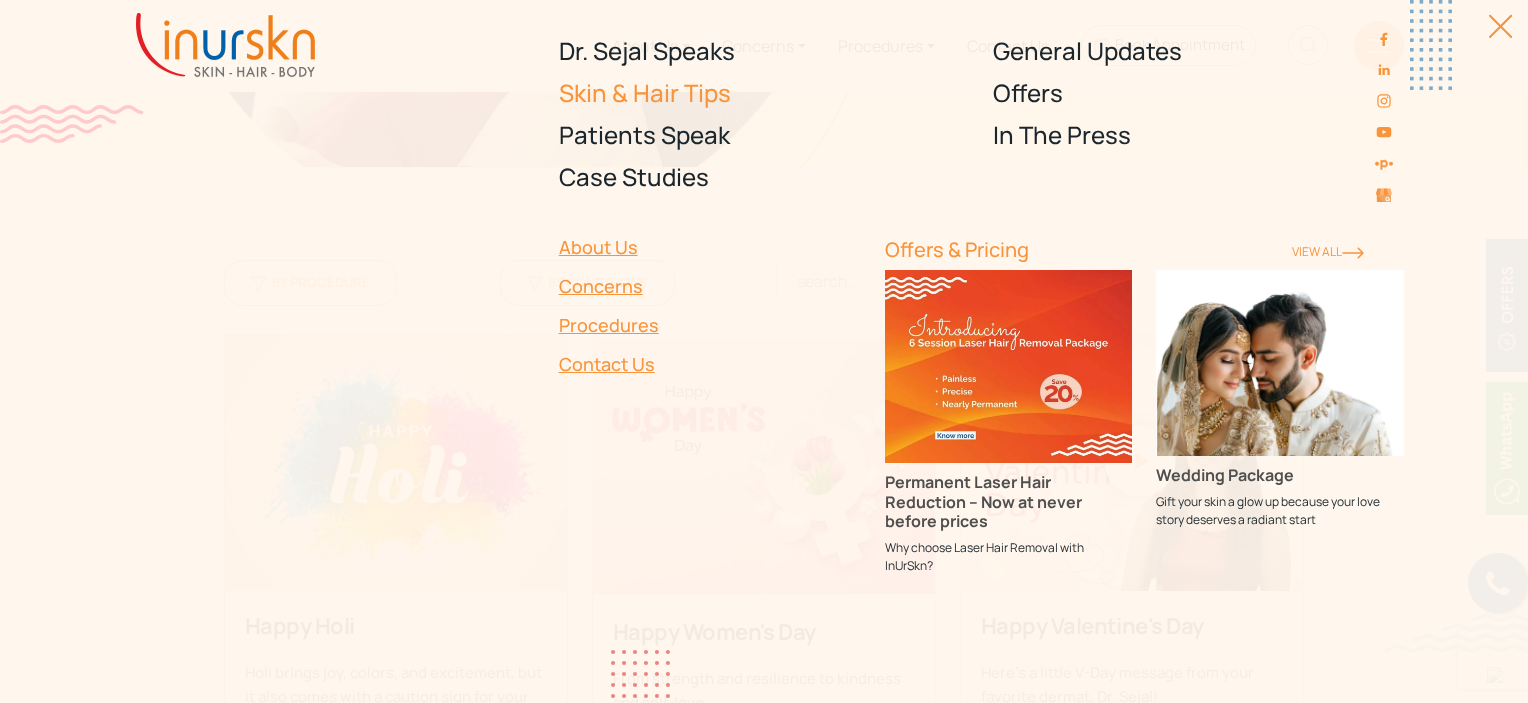 click on "Skin & Hair Tips" at bounding box center (764, 93) 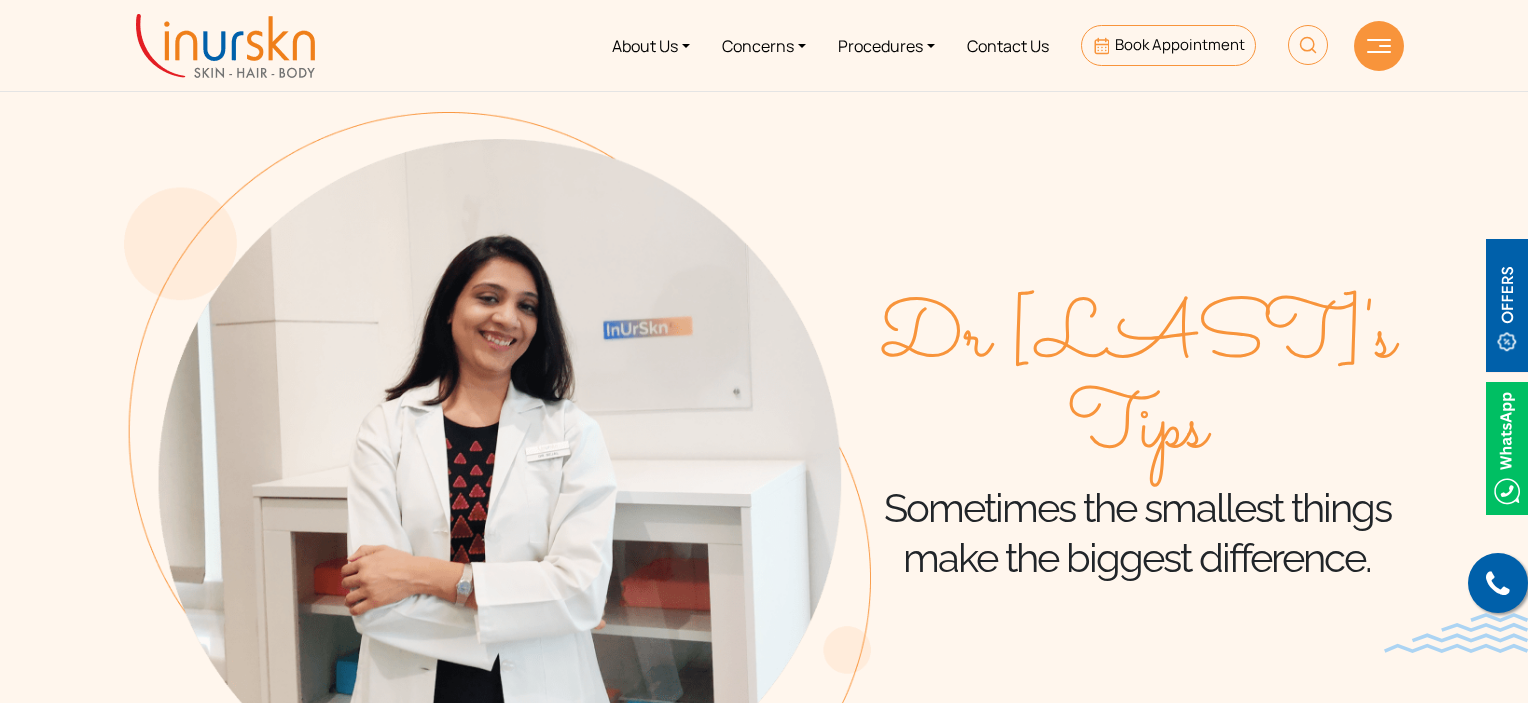 scroll, scrollTop: 1300, scrollLeft: 0, axis: vertical 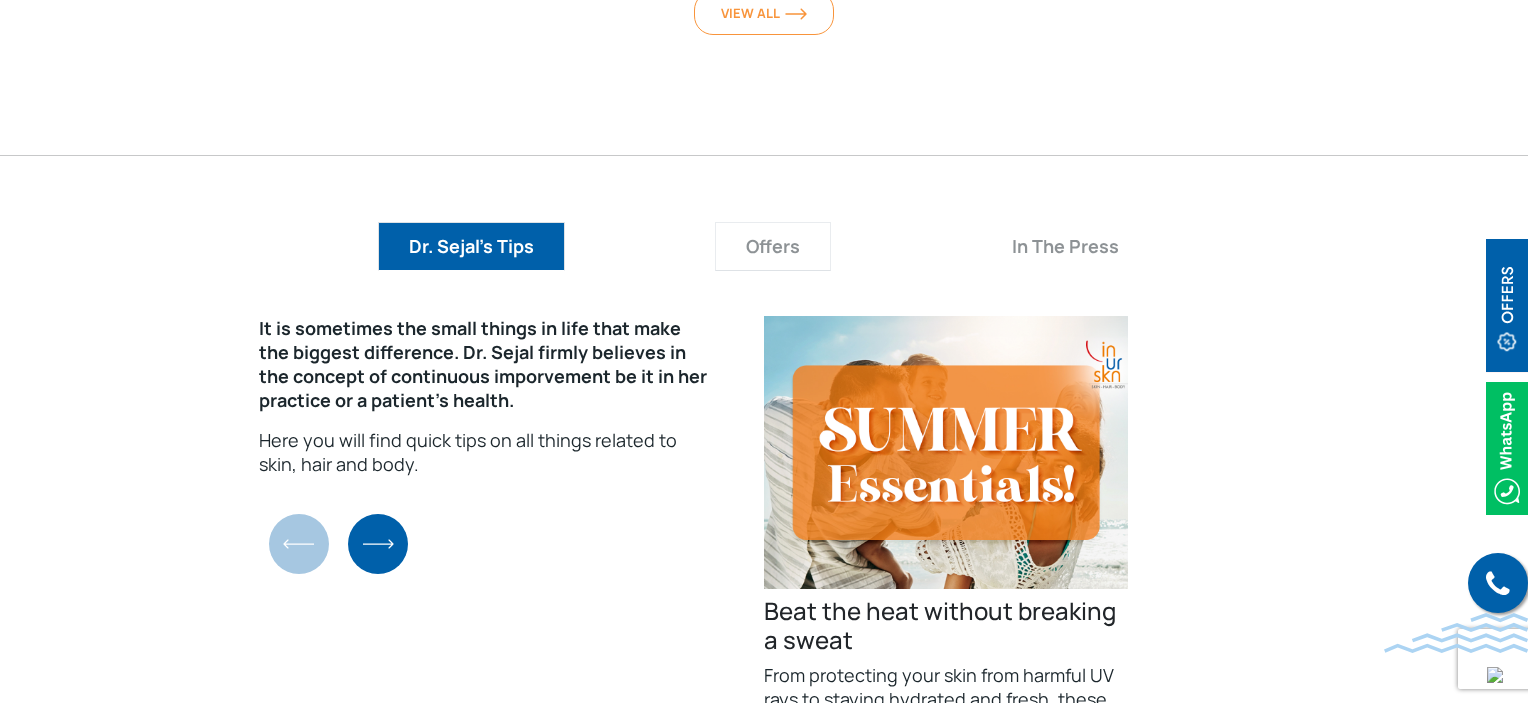 click on "Offers" at bounding box center (773, 246) 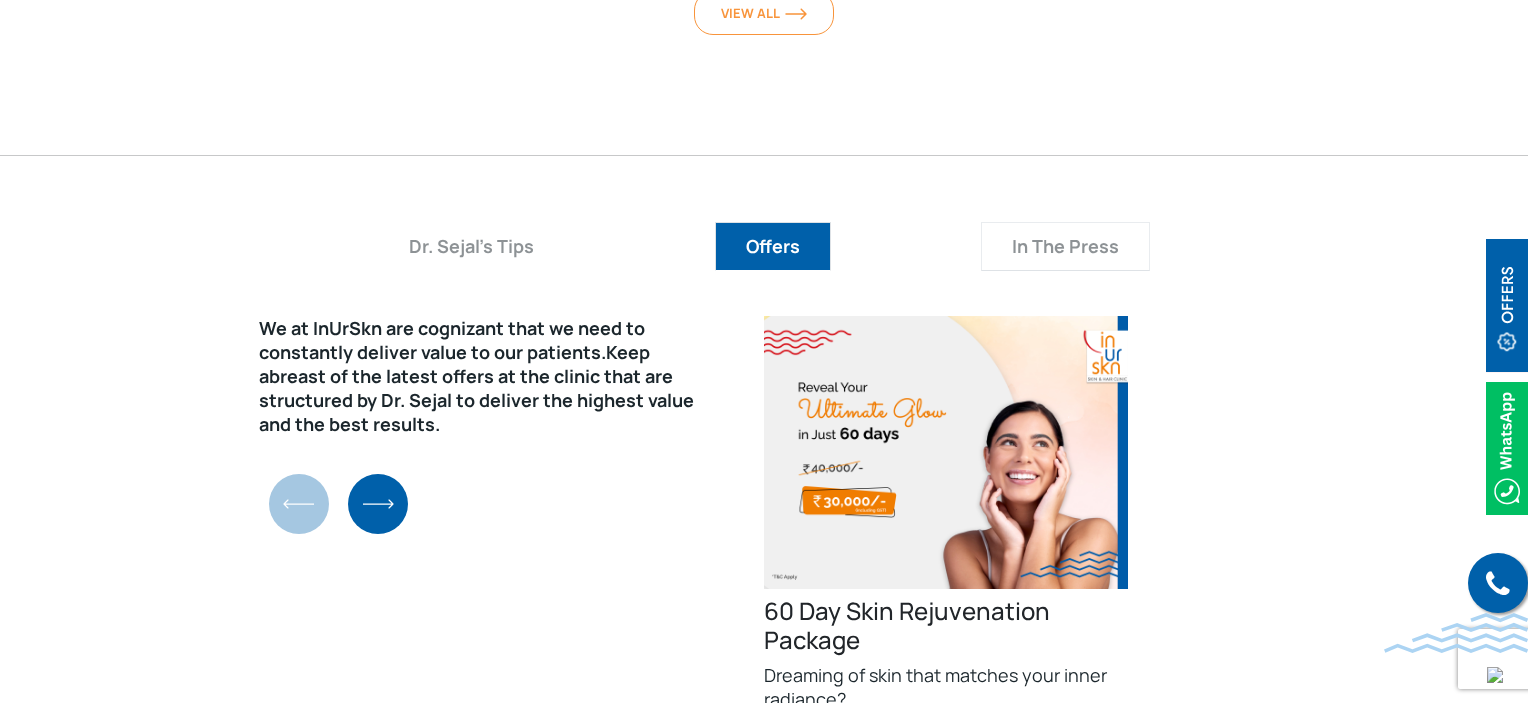 click on "In The Press" at bounding box center [1065, 246] 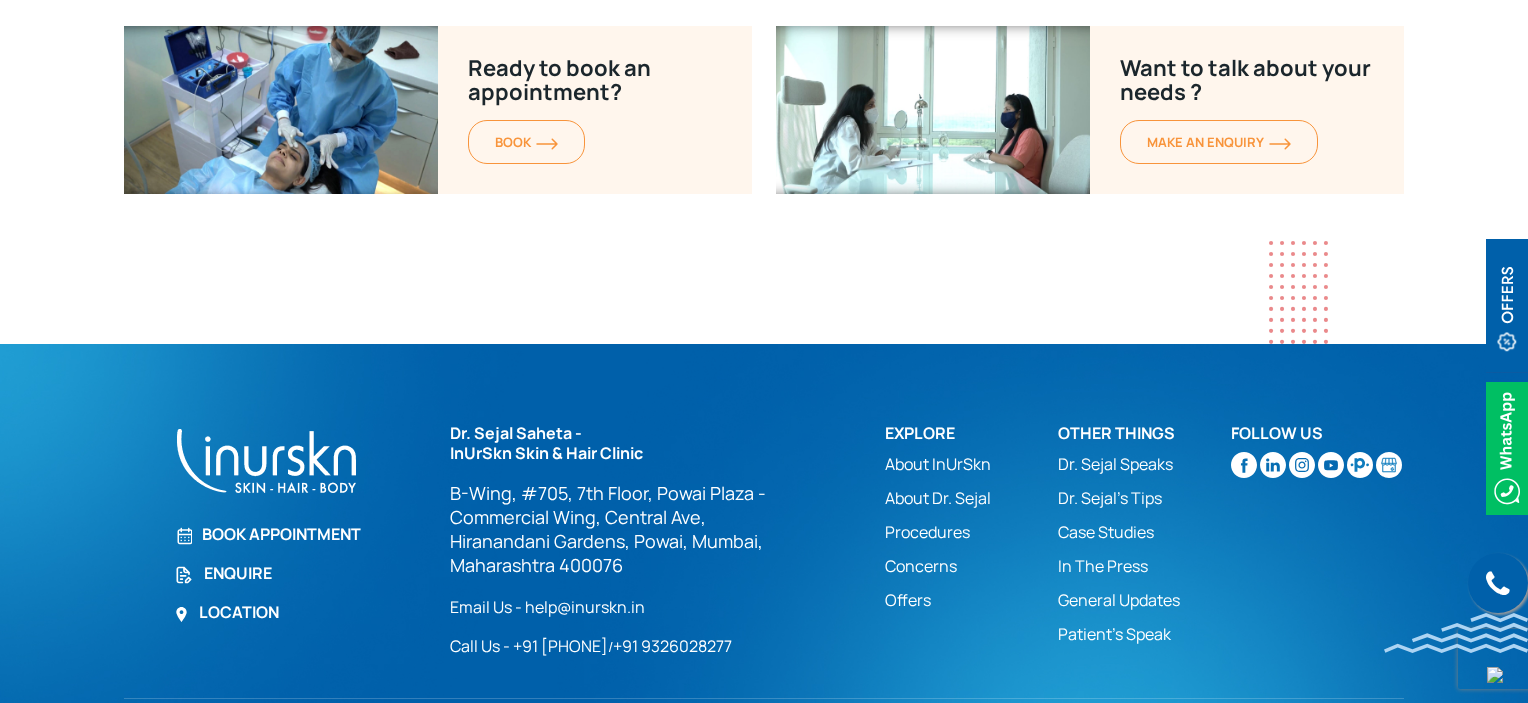 scroll, scrollTop: 5291, scrollLeft: 0, axis: vertical 